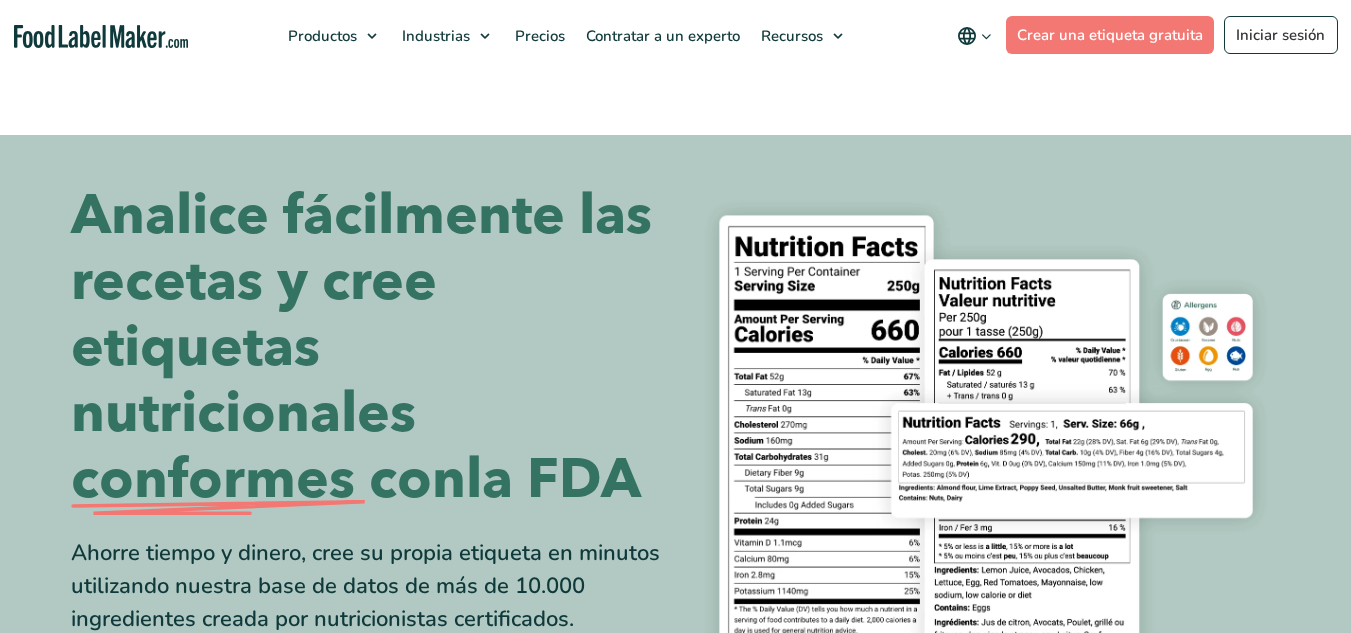 scroll, scrollTop: 0, scrollLeft: 0, axis: both 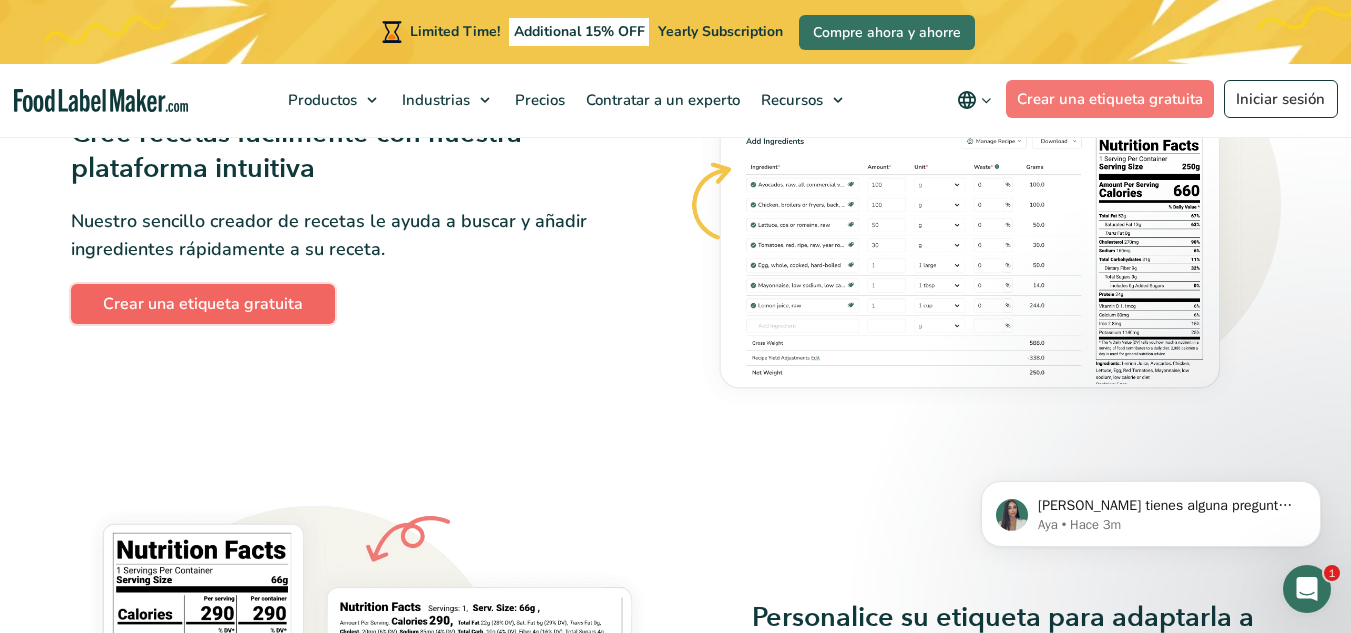 click on "Crear una etiqueta gratuita" at bounding box center [203, 304] 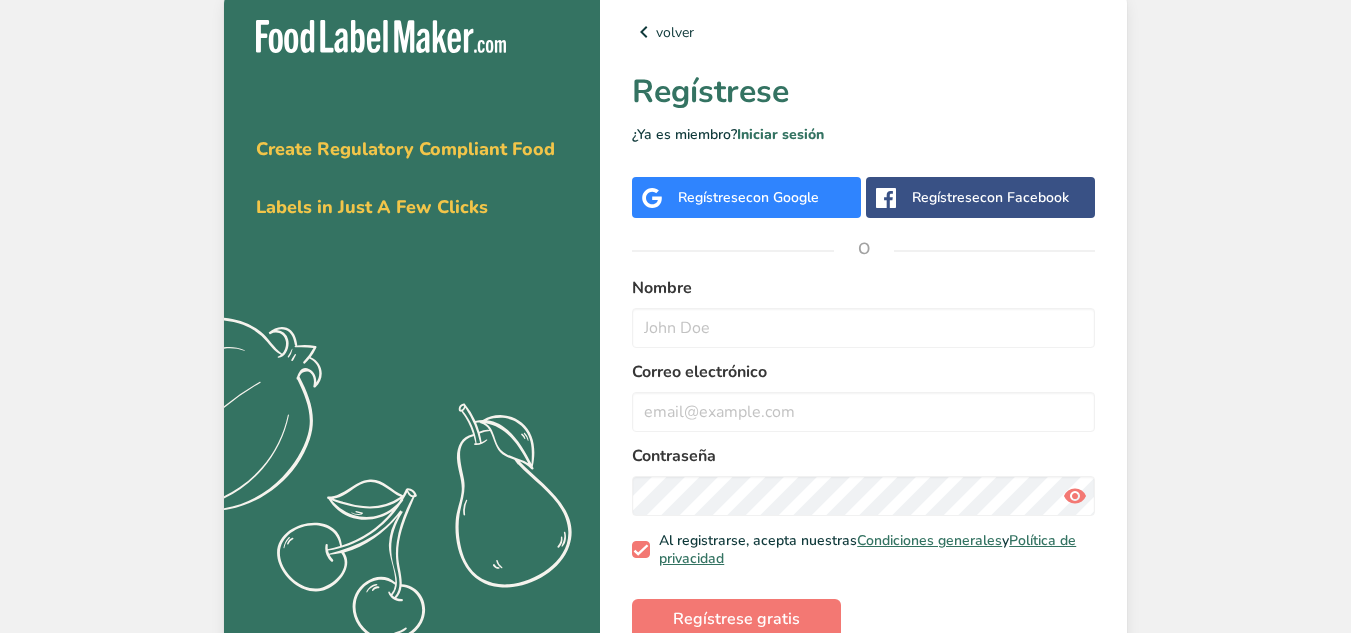 scroll, scrollTop: 0, scrollLeft: 0, axis: both 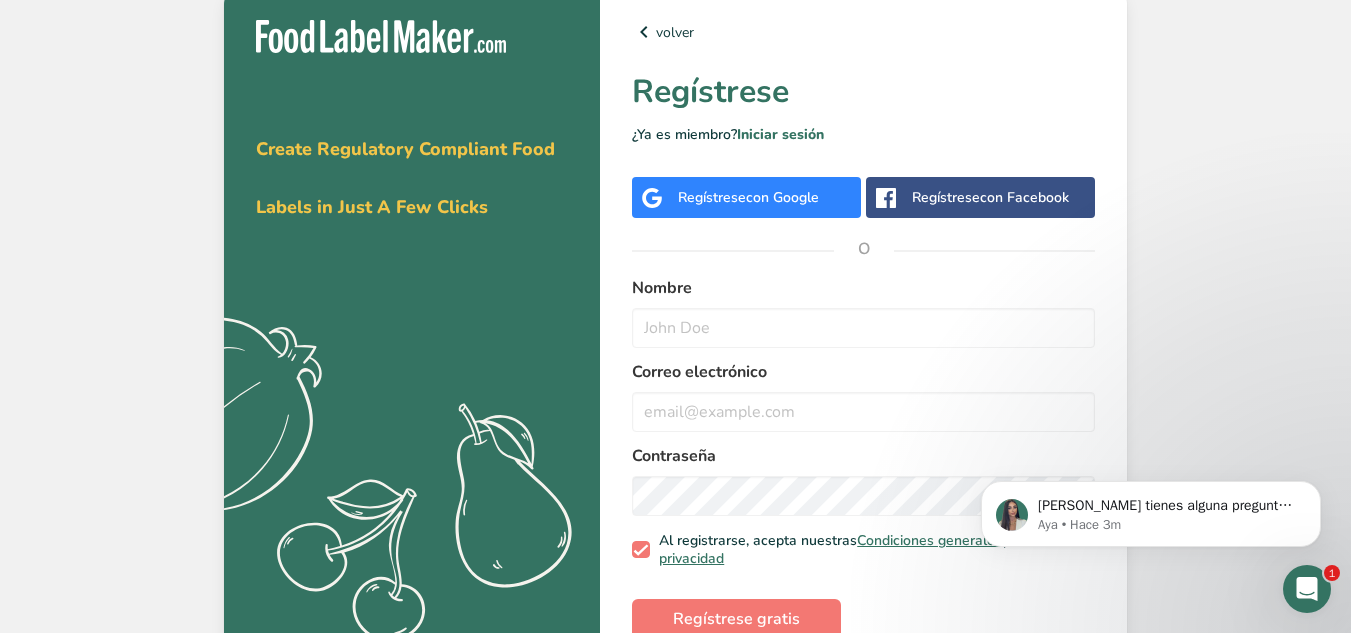 click on "Regístrese  con Google" at bounding box center [748, 197] 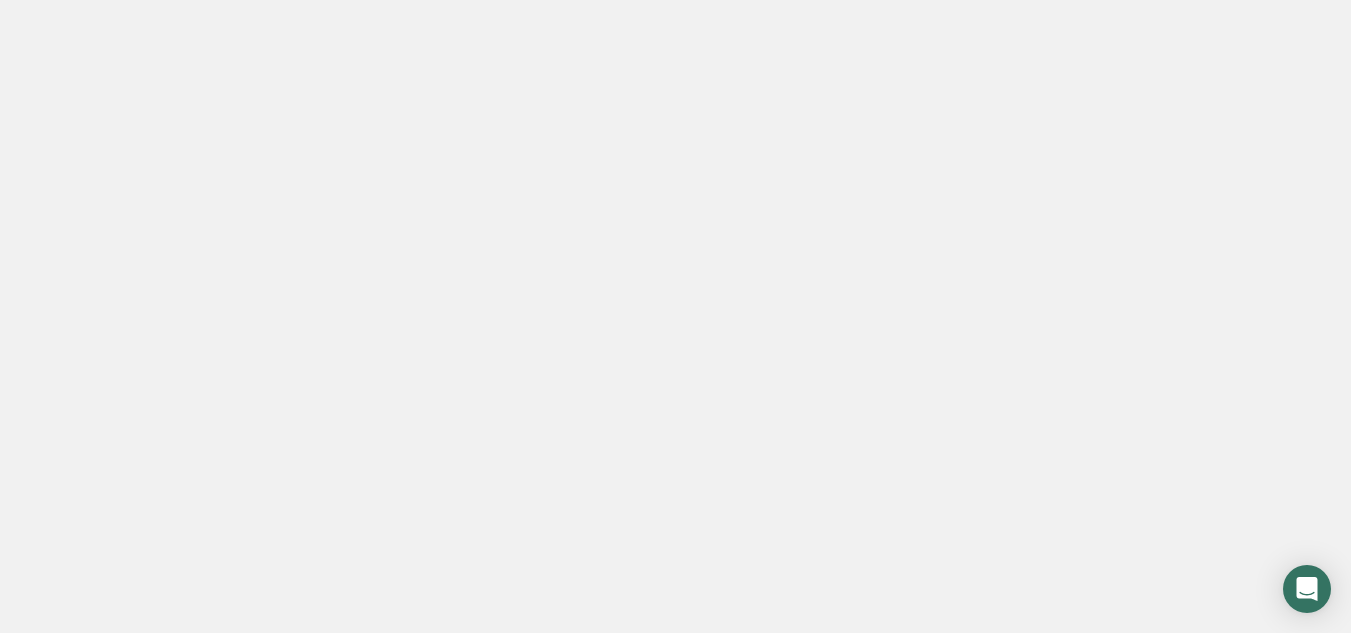scroll, scrollTop: 0, scrollLeft: 0, axis: both 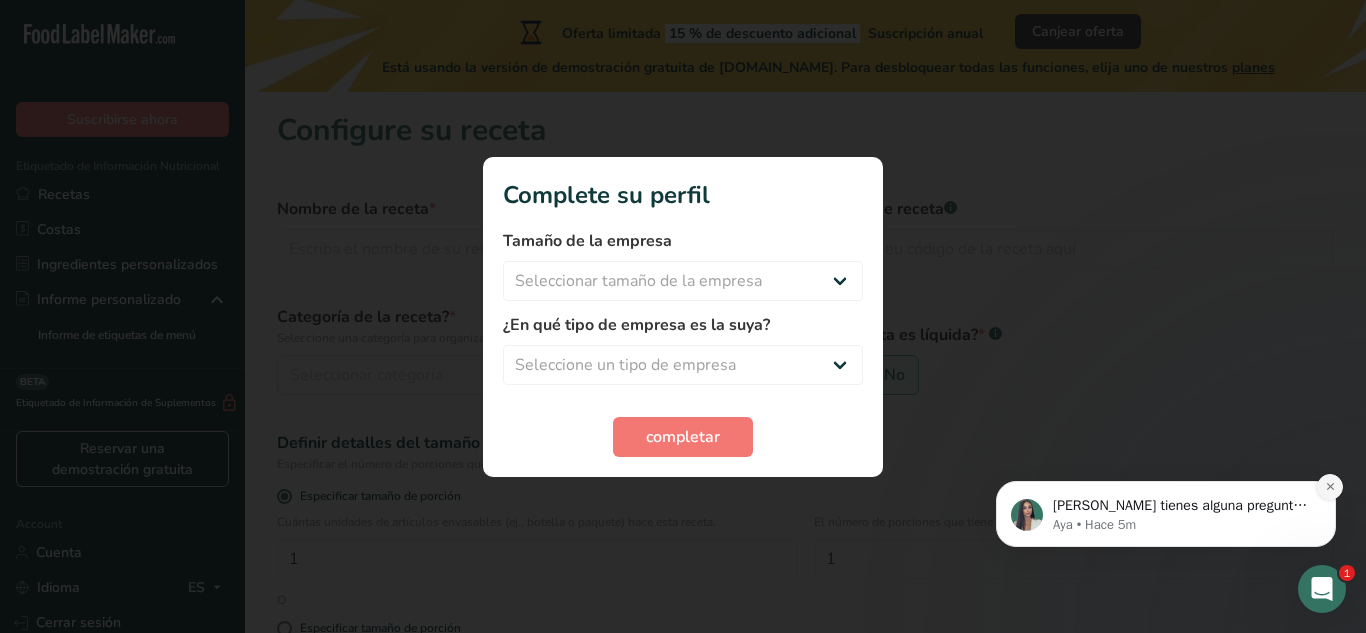 click 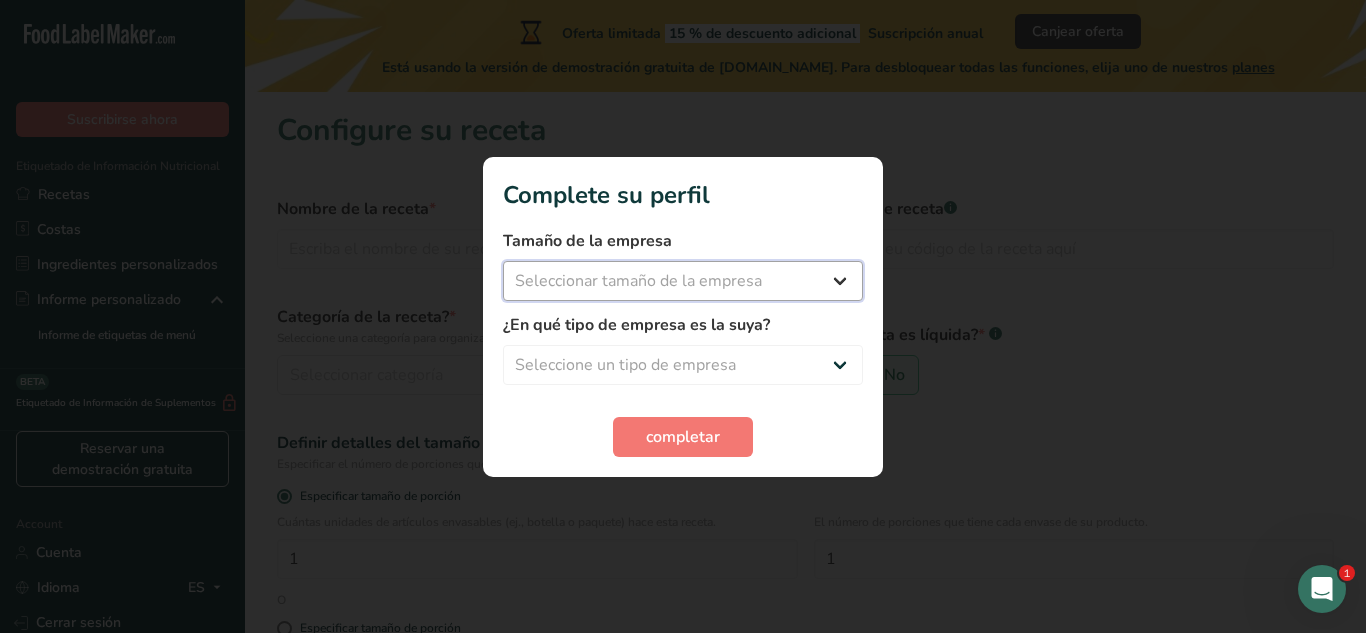 click on "Seleccionar tamaño de la empresa
Menos de 10 empleados
De 10 a 50 empleados
De 51 a 500 empleados
Más de 500 empleados" at bounding box center [683, 281] 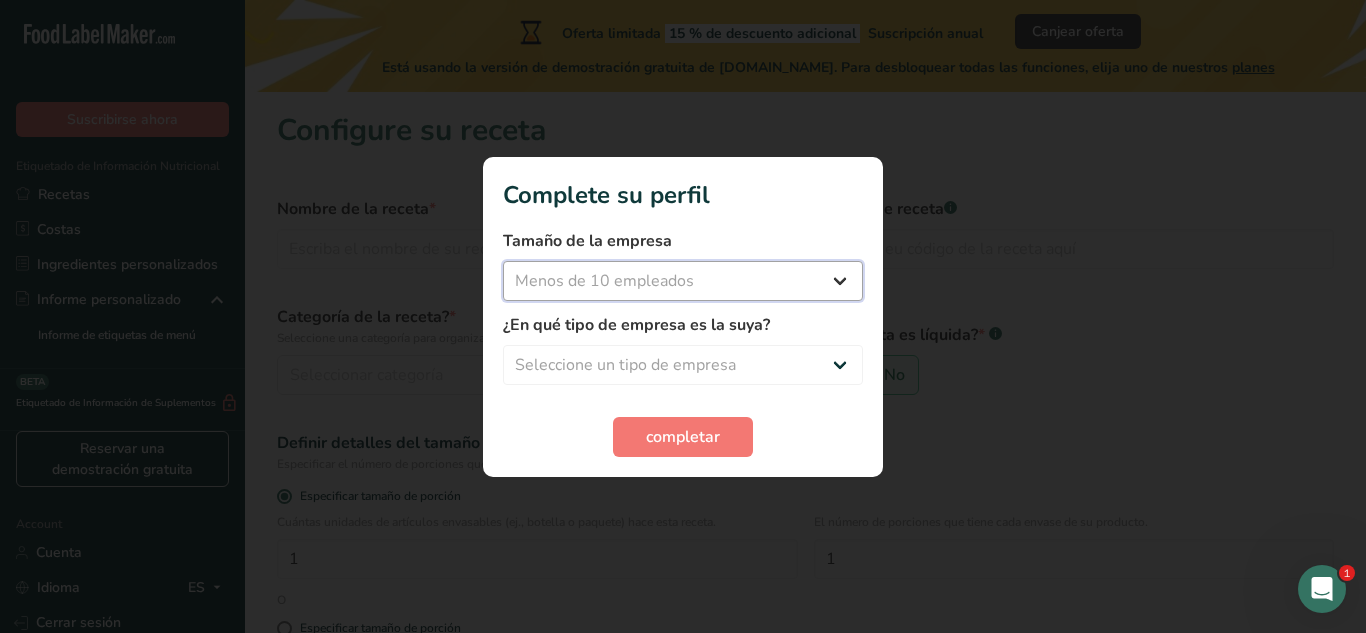 click on "Seleccionar tamaño de la empresa
Menos de 10 empleados
De 10 a 50 empleados
De 51 a 500 empleados
Más de 500 empleados" at bounding box center (683, 281) 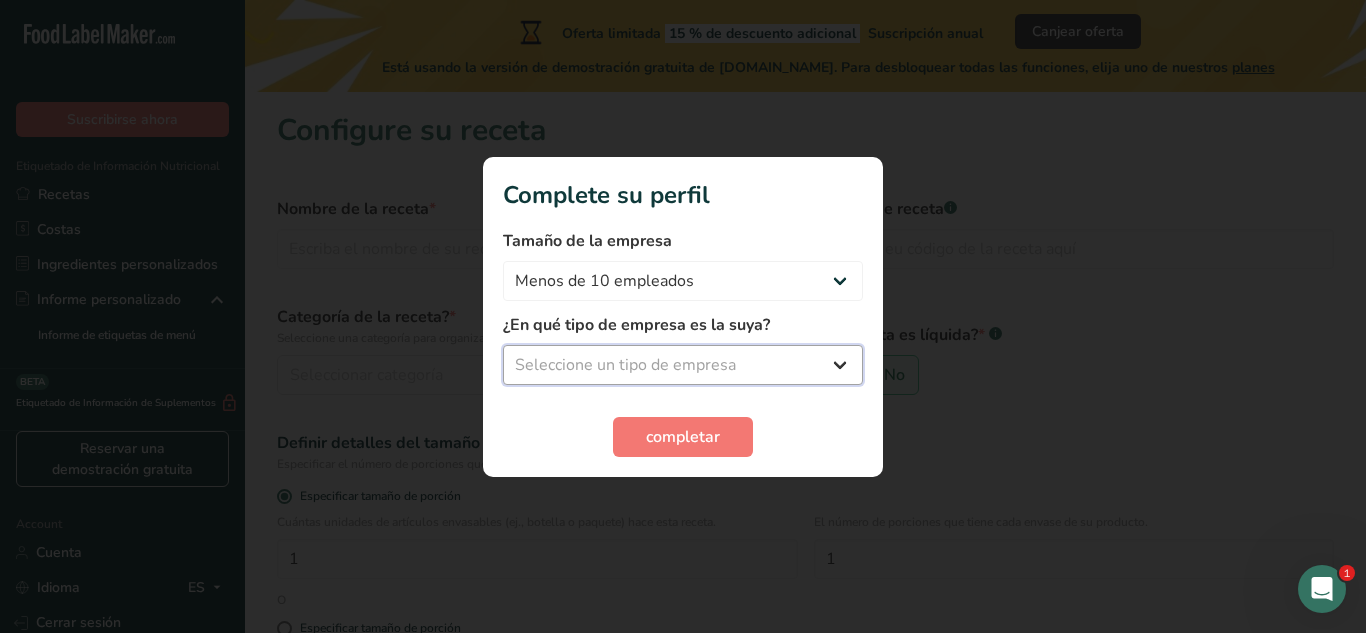 click on "Seleccione un tipo de empresa
Fabricante de alimentos envasados
Restaurante y cafetería
Panadería
Empresa de comidas preparadas y cáterin
Nutricionista
Bloguero gastronómico
Entrenador personal
Otro" at bounding box center [683, 365] 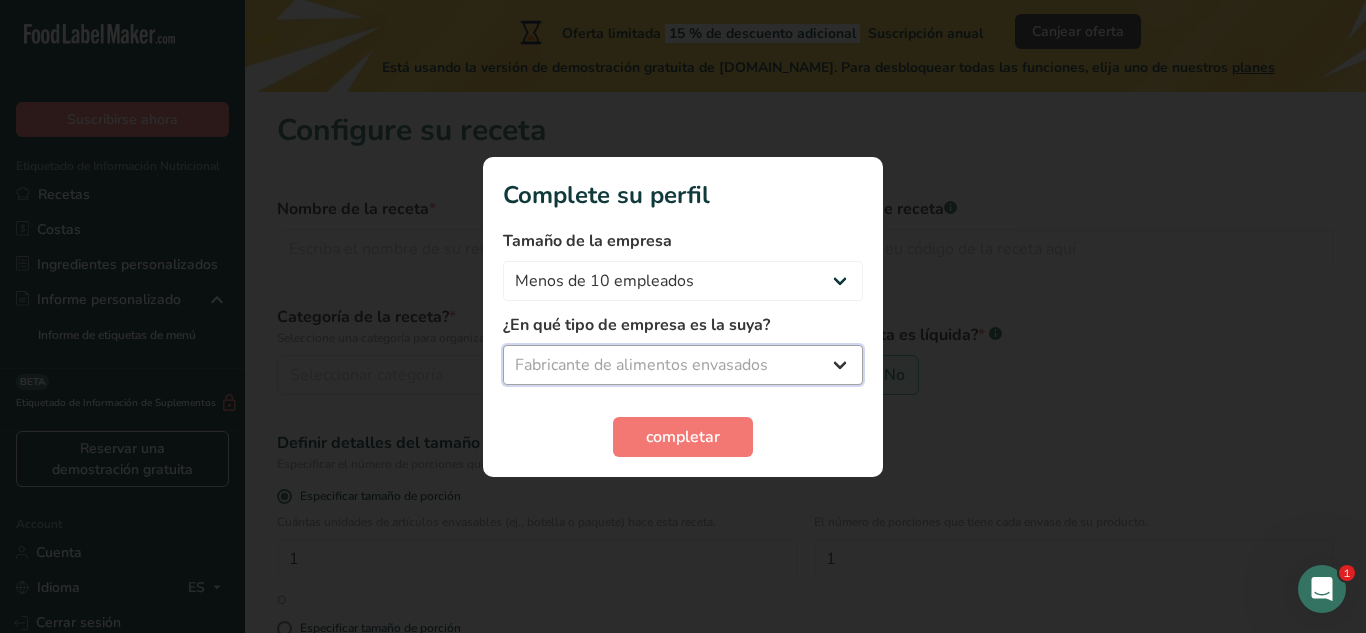 click on "Seleccione un tipo de empresa
Fabricante de alimentos envasados
Restaurante y cafetería
Panadería
Empresa de comidas preparadas y cáterin
Nutricionista
Bloguero gastronómico
Entrenador personal
Otro" at bounding box center [683, 365] 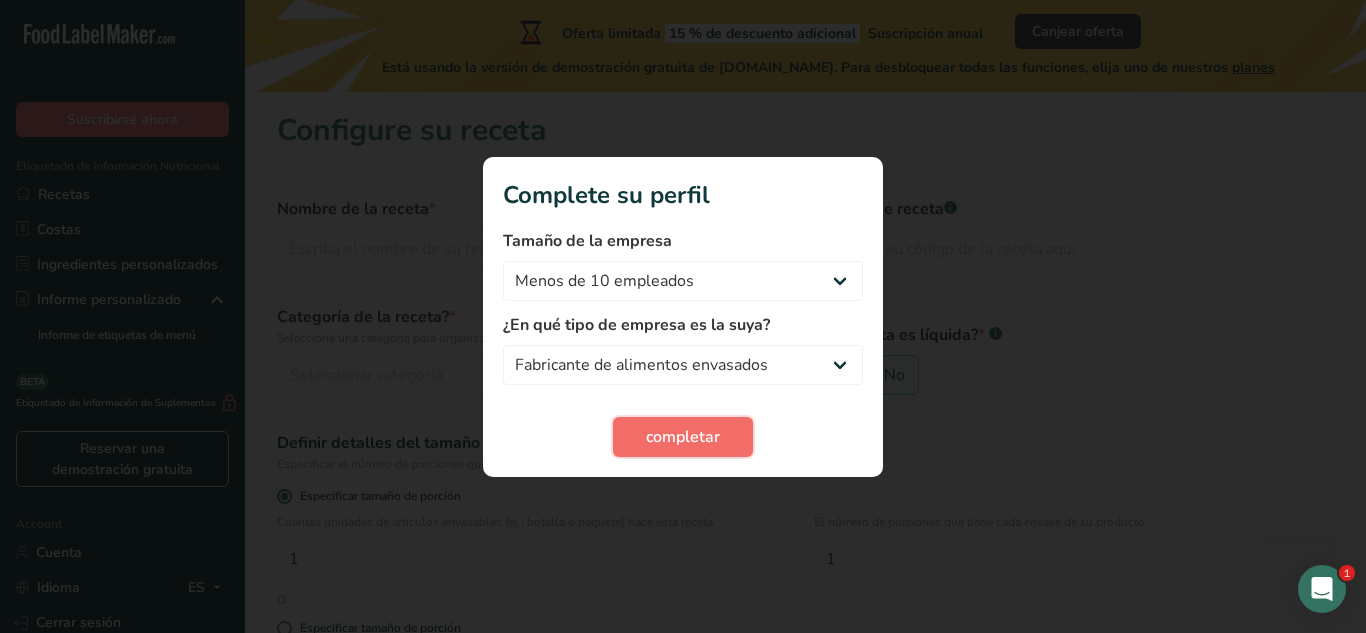 click on "completar" at bounding box center [683, 437] 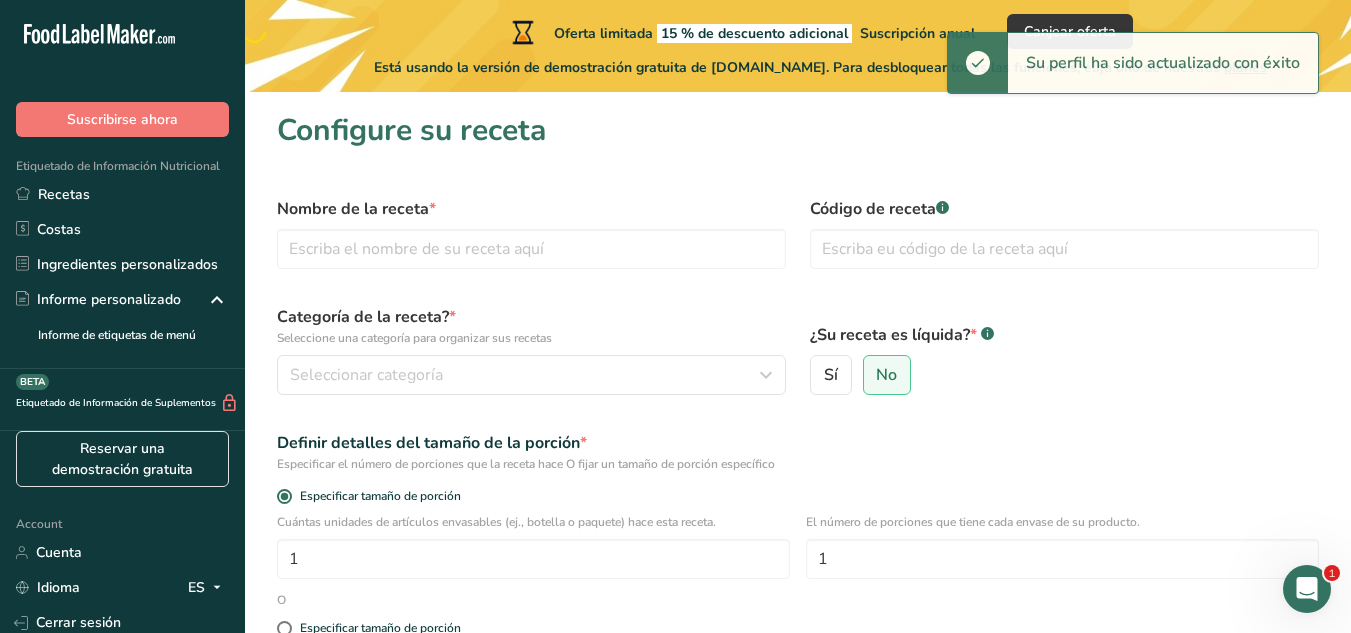 scroll, scrollTop: 278, scrollLeft: 0, axis: vertical 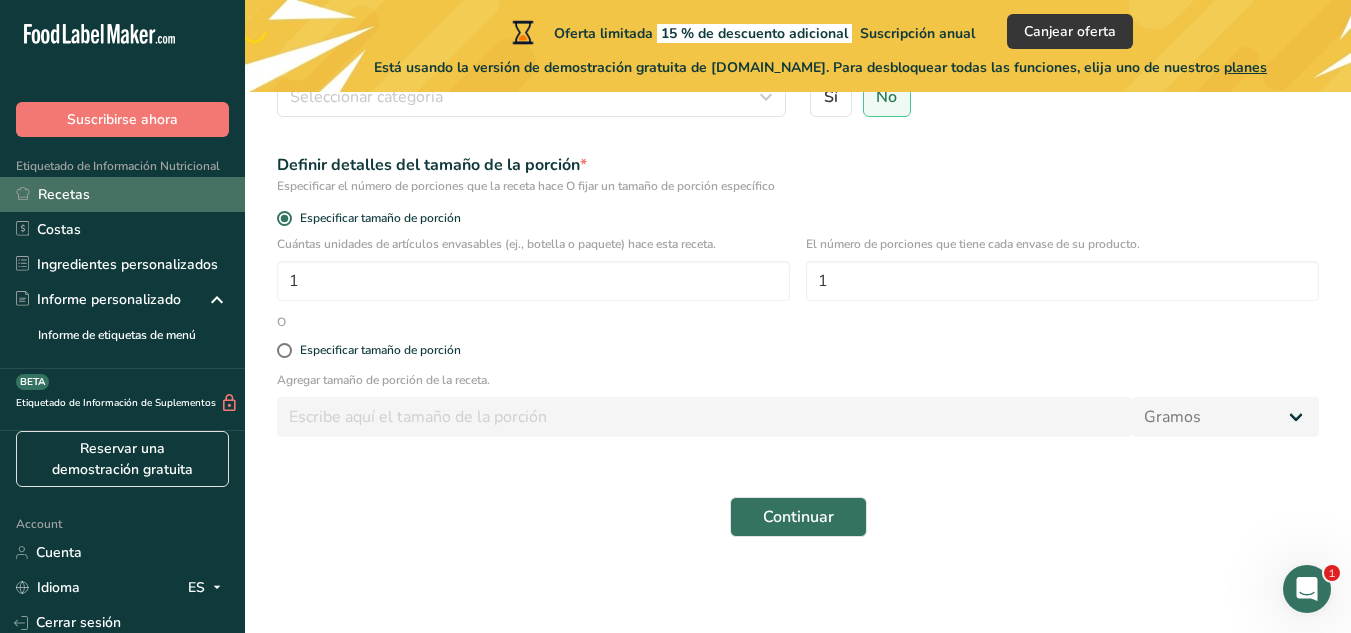 click on "Recetas" at bounding box center [122, 194] 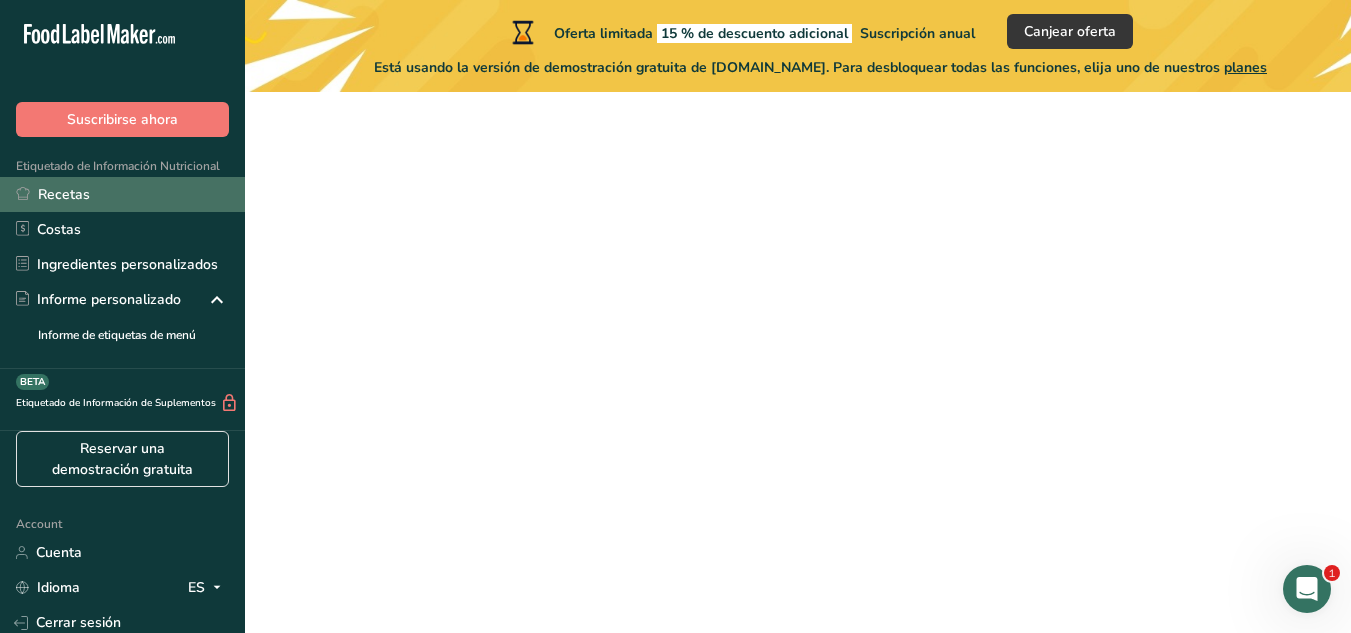 scroll, scrollTop: 0, scrollLeft: 0, axis: both 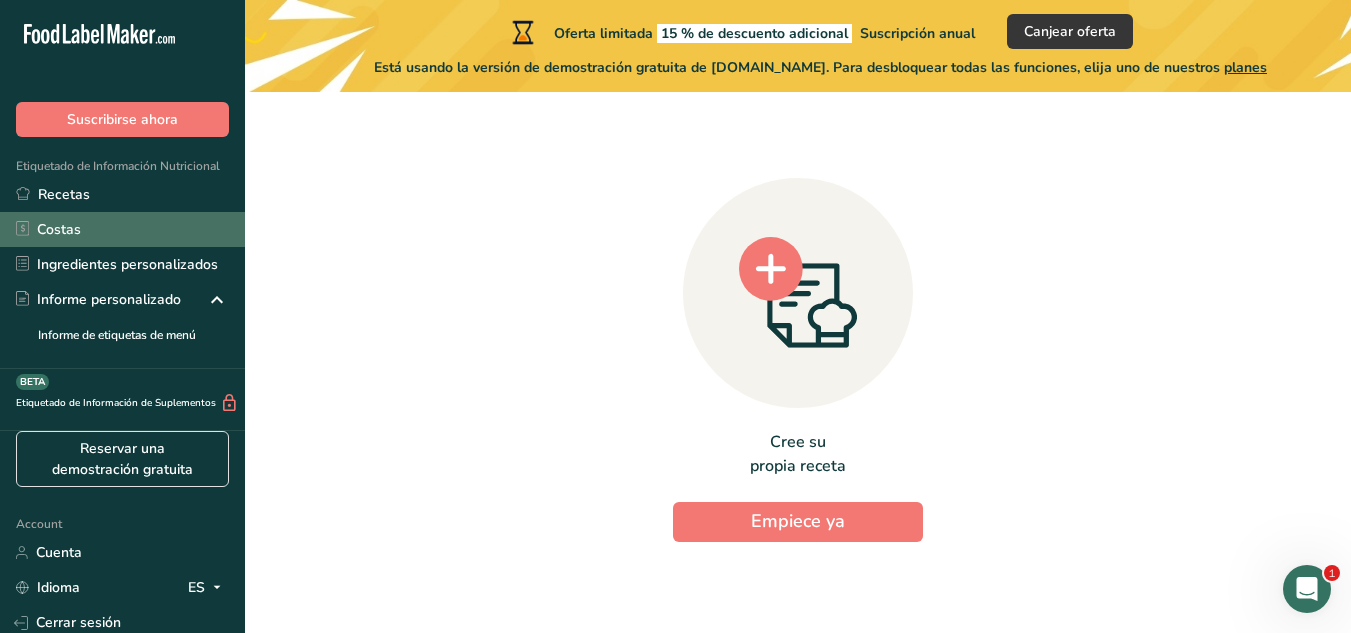 click on "Costas" at bounding box center [122, 229] 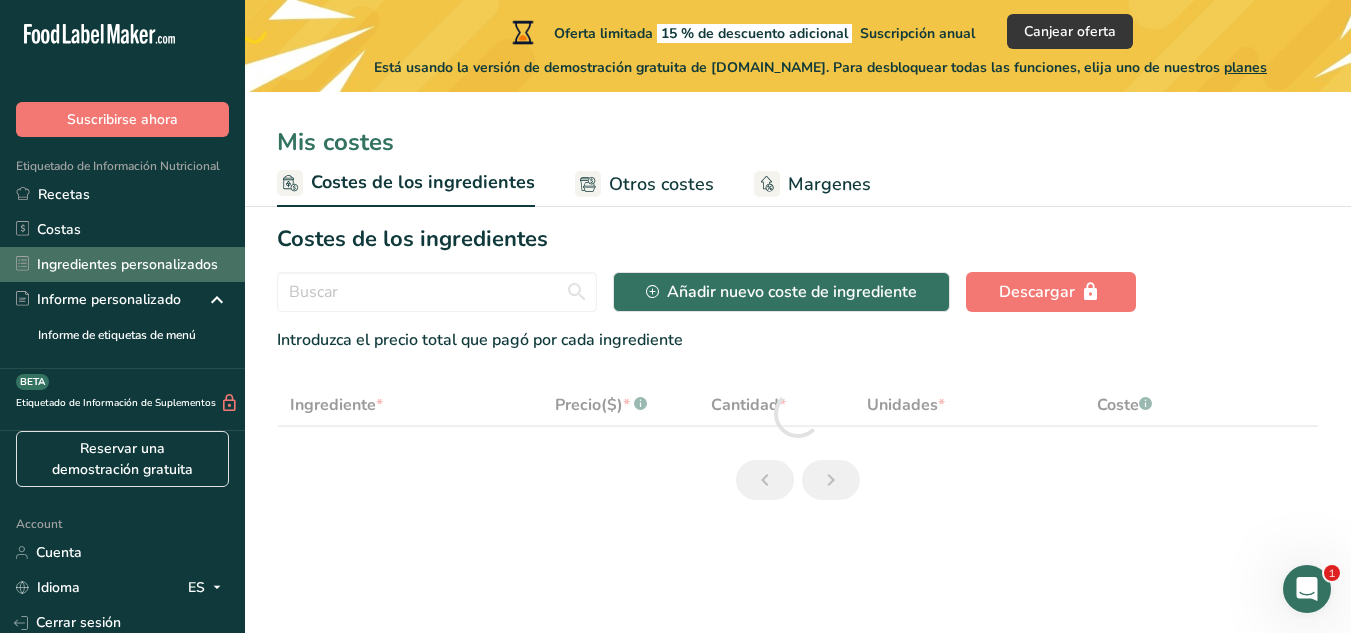 click on "Ingredientes personalizados" at bounding box center [122, 264] 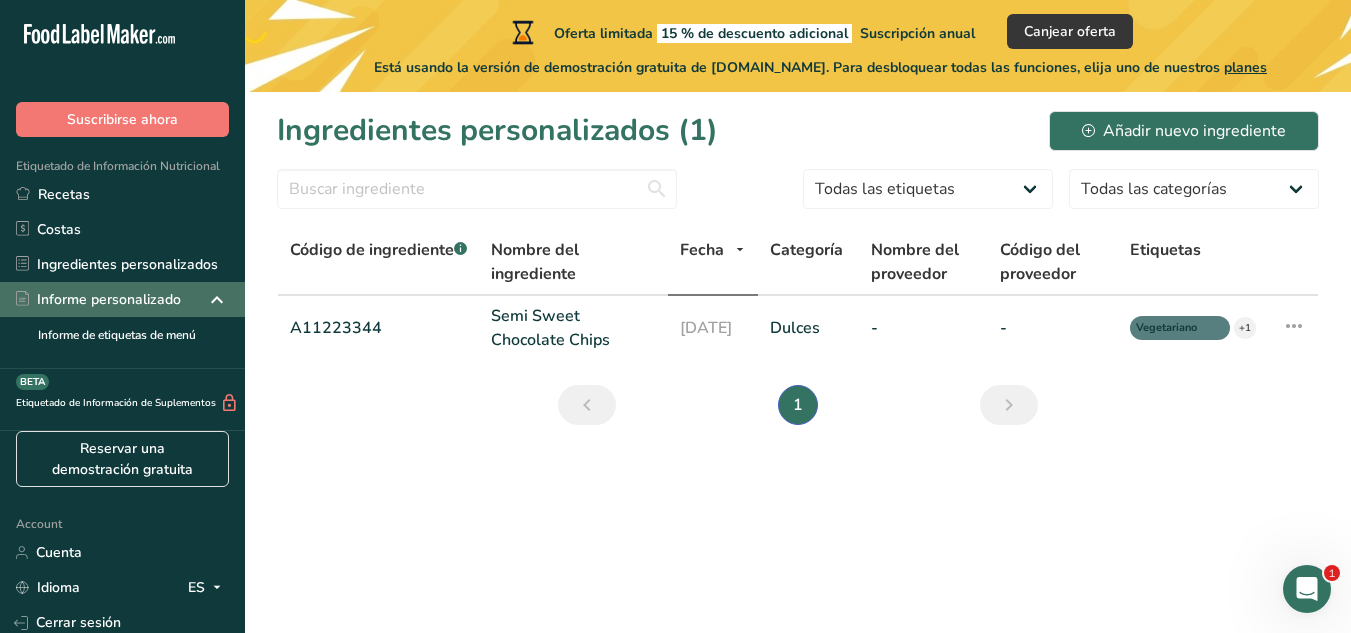 click on "Informe personalizado" at bounding box center (98, 299) 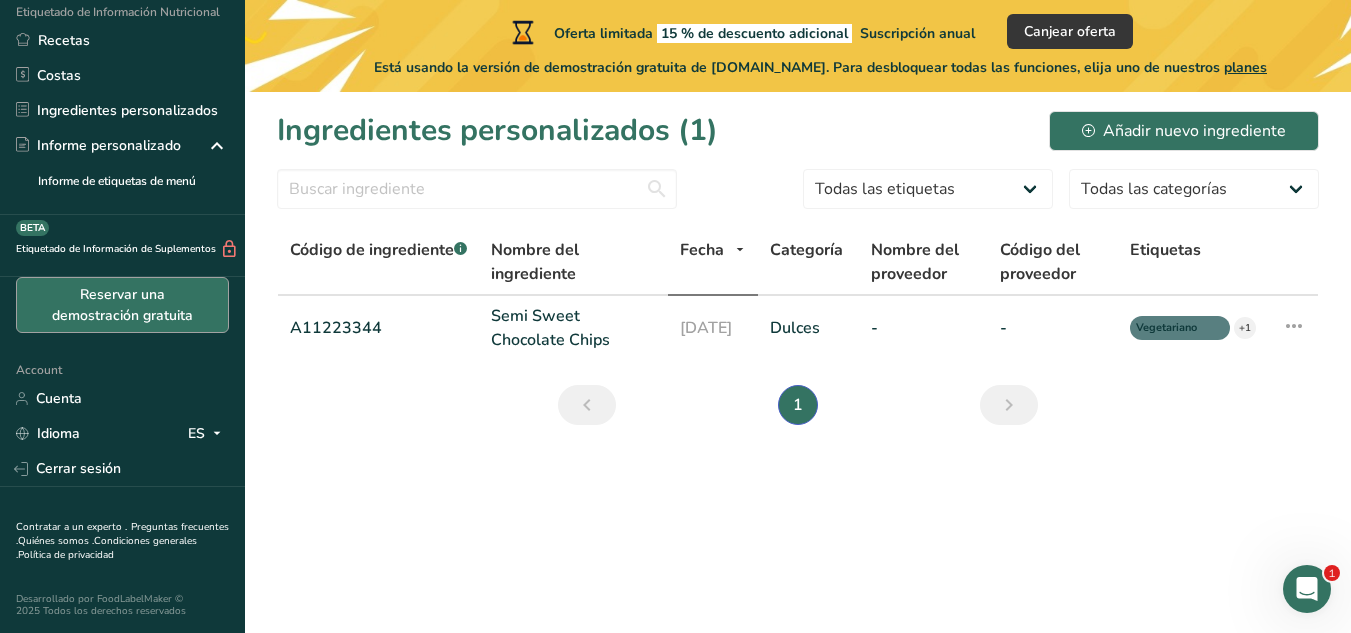 scroll, scrollTop: 0, scrollLeft: 0, axis: both 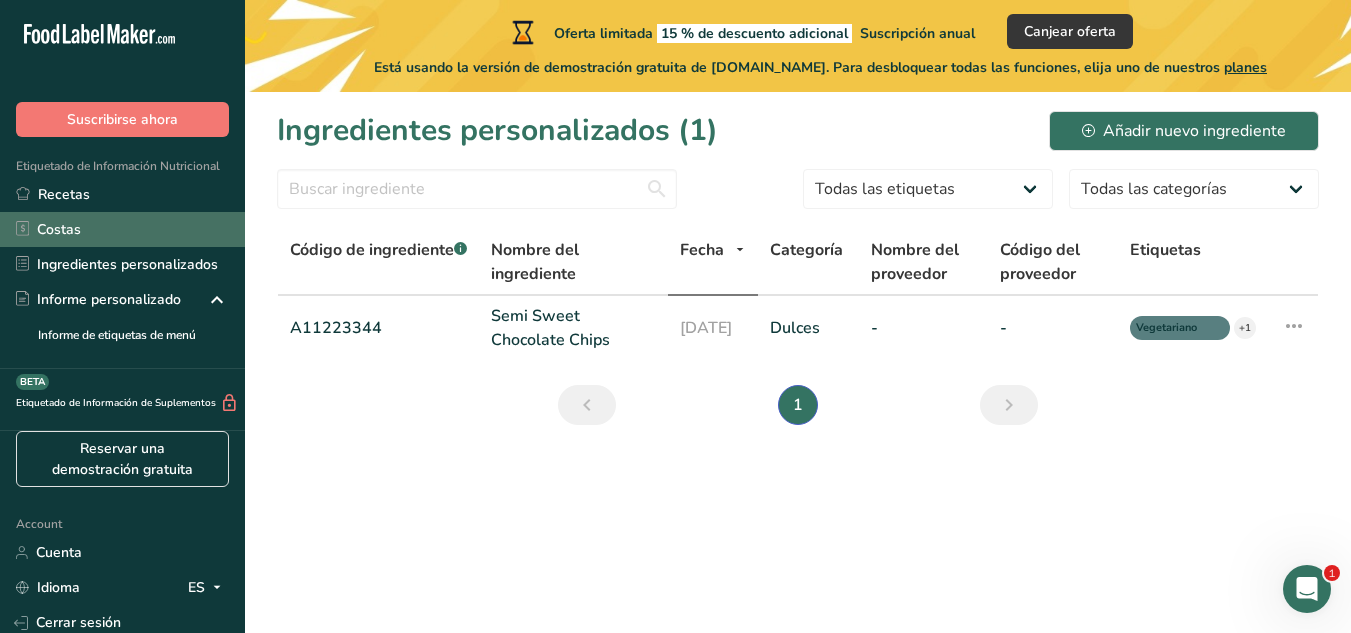 click on "Costas" at bounding box center (122, 229) 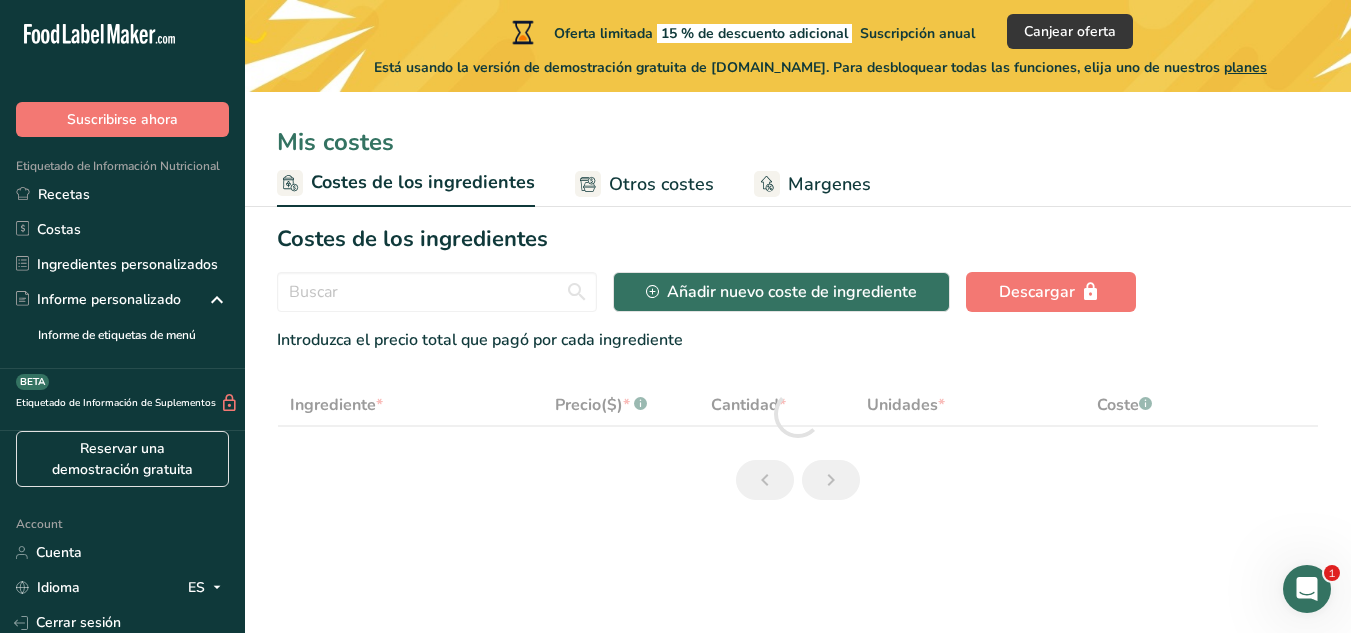 select on "1" 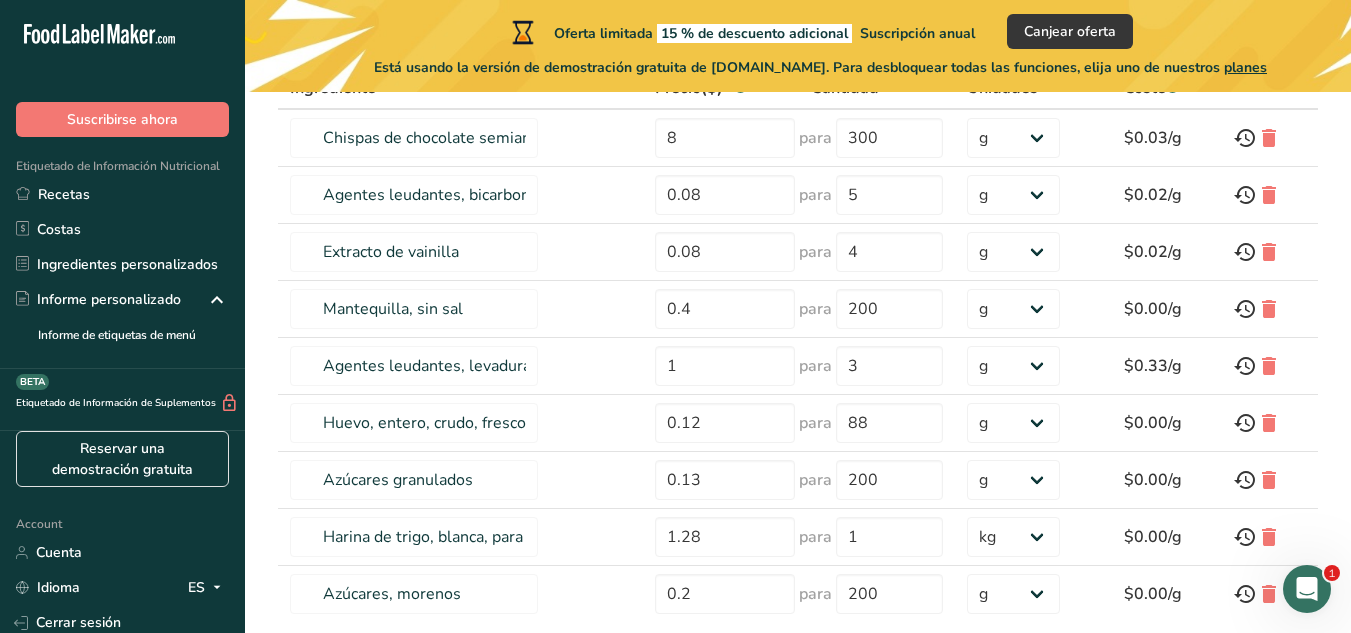 scroll, scrollTop: 459, scrollLeft: 0, axis: vertical 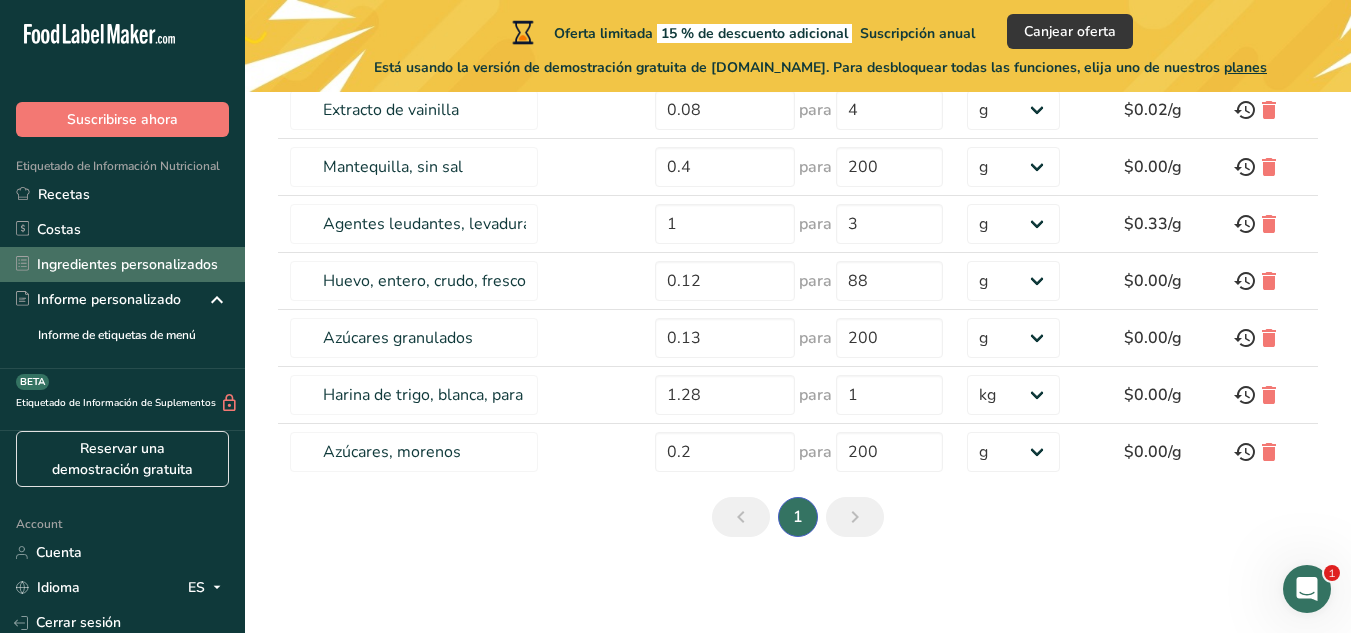 click on "Ingredientes personalizados" at bounding box center (122, 264) 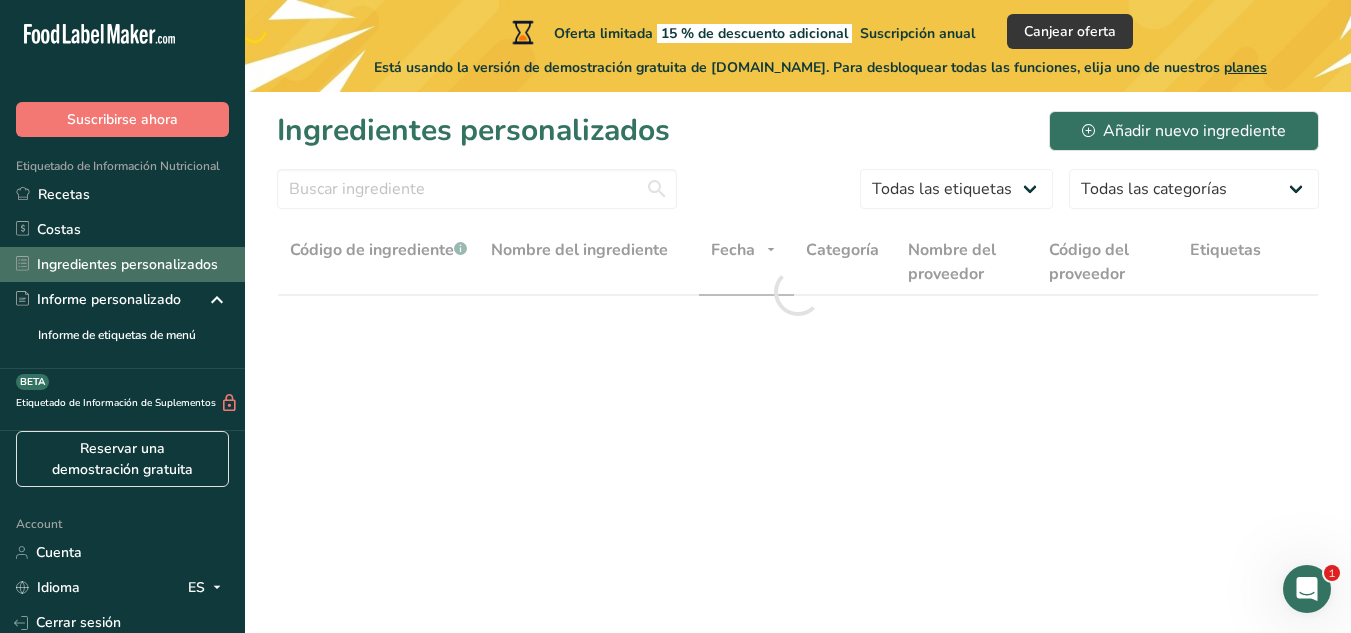 scroll, scrollTop: 0, scrollLeft: 0, axis: both 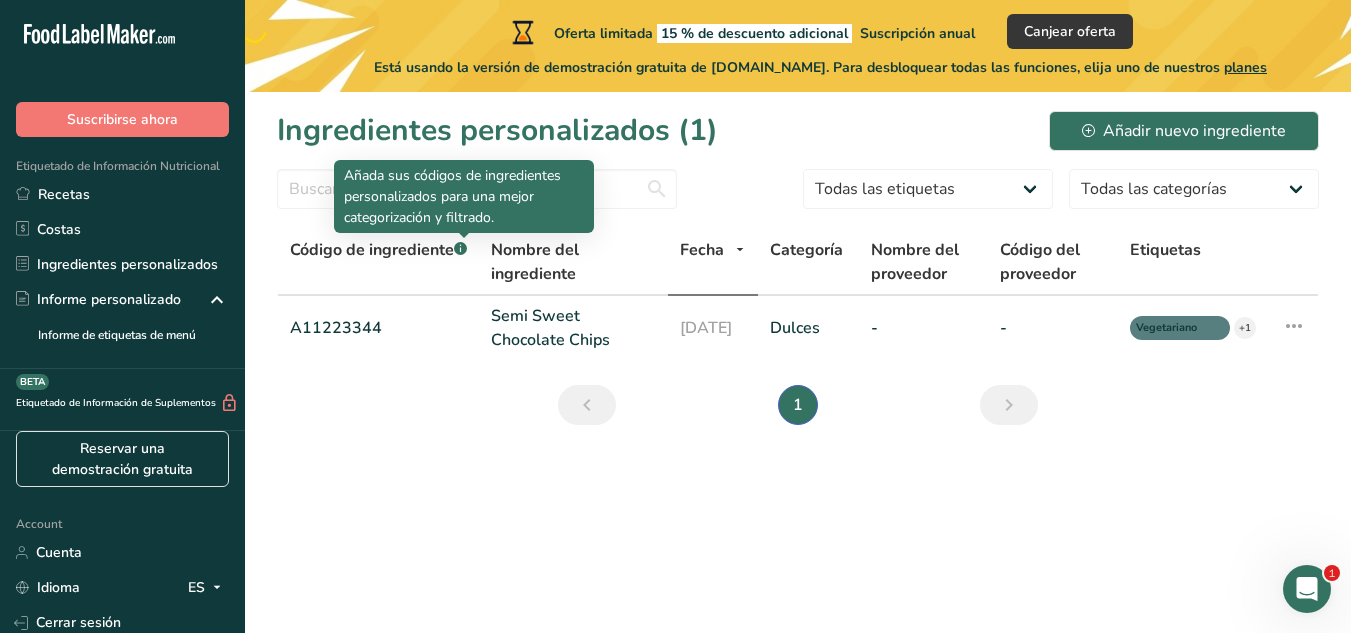 click on "Añada sus códigos de ingredientes personalizados para una mejor categorización y filtrado." at bounding box center [464, 196] 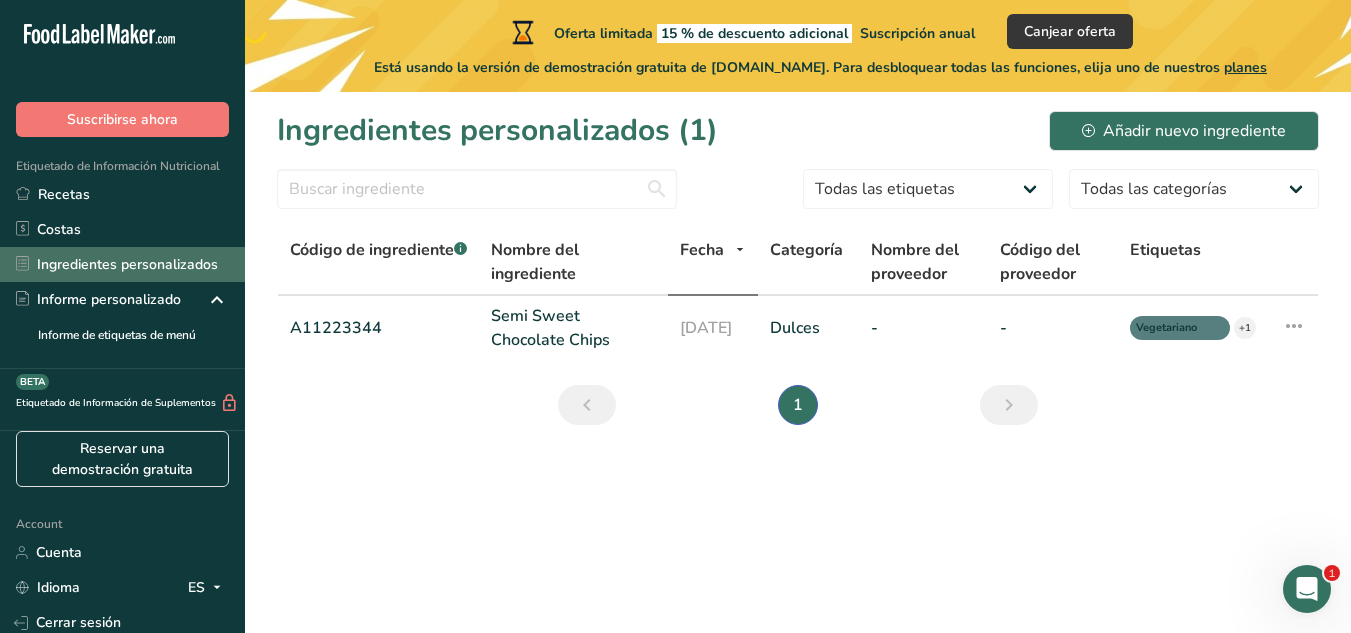 click on "Ingredientes personalizados" at bounding box center (122, 264) 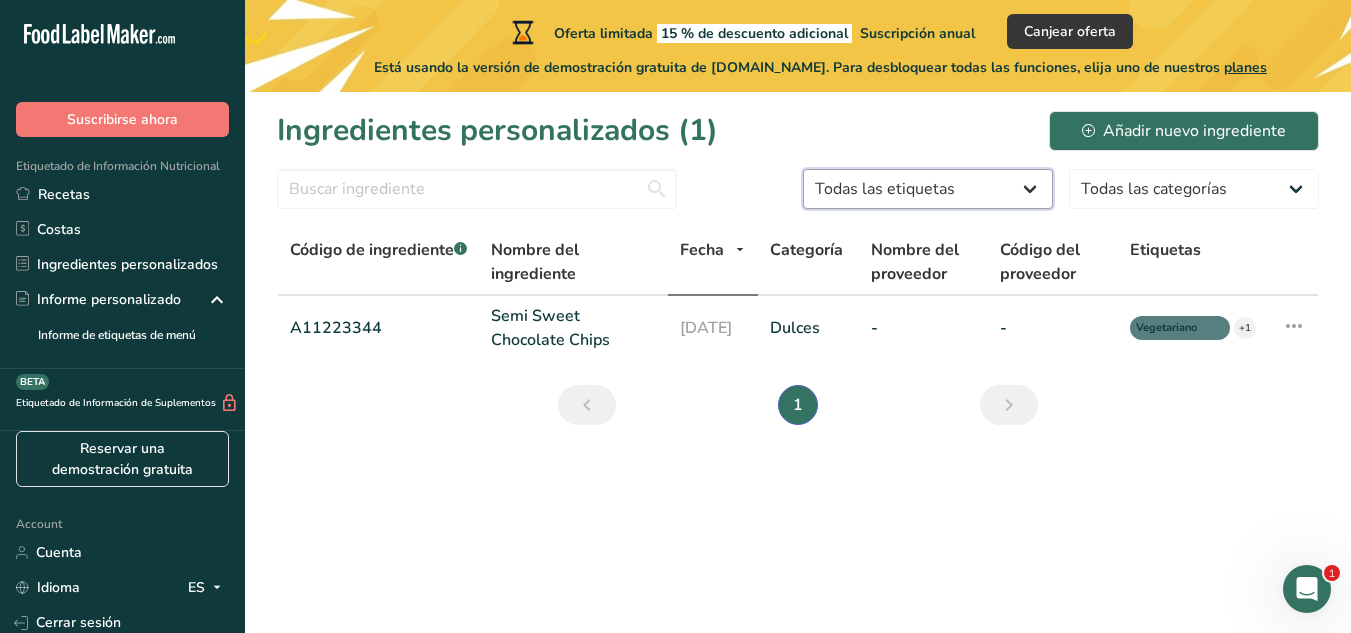click on "Todas las etiquetas
Fuente de antioxidantes
Efecto prebiótico
Fuente de omega 3
Proteína de origen vegetal
Libre de lácteos
Libre de gluten
Vegano
Vegetariano
Libre de soja
Fuente de grasas saludables
Fuente de vitaminas B
Orgánico
Certificado orgánico
No GMO
Kosher pareve
Kosher lácteo
Halal
Sin aditivos sintéticos
Etiqueta limpia
Bioingeniería
Apto para dieta cetogénica" at bounding box center [928, 189] 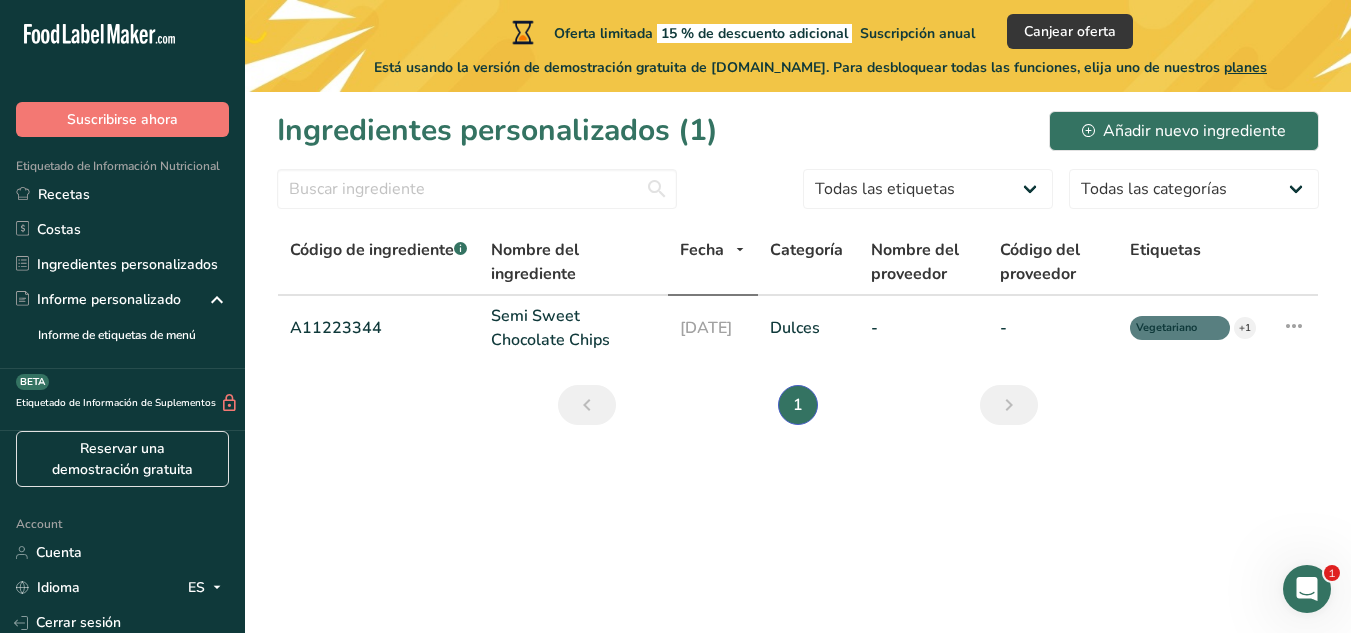 click on "Oferta limitada
15 % de descuento adicional
Suscripción anual
Canjear oferta
Está usando la versión de demostración gratuita de FoodLabelMaker.com. Para desbloquear todas las funciones, elija uno de nuestros
planes
Ingredientes personalizados
(1)
Añadir nuevo ingrediente
Todas las etiquetas
Fuente de antioxidantes
Efecto prebiótico
Fuente de omega 3
Proteína de origen vegetal
Libre de lácteos
Libre de gluten
Vegano
Vegetariano
Libre de soja
Fuente de grasas saludables
Fuente de vitaminas B
Orgánico" at bounding box center (675, 316) 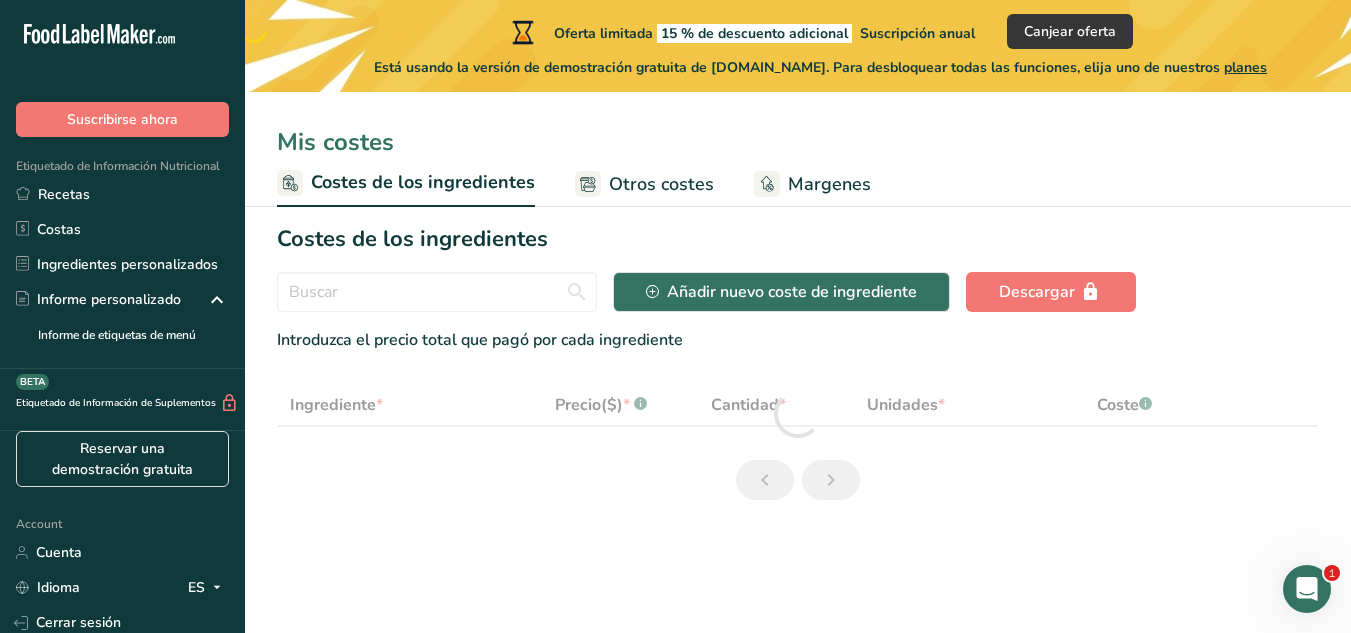 select on "1" 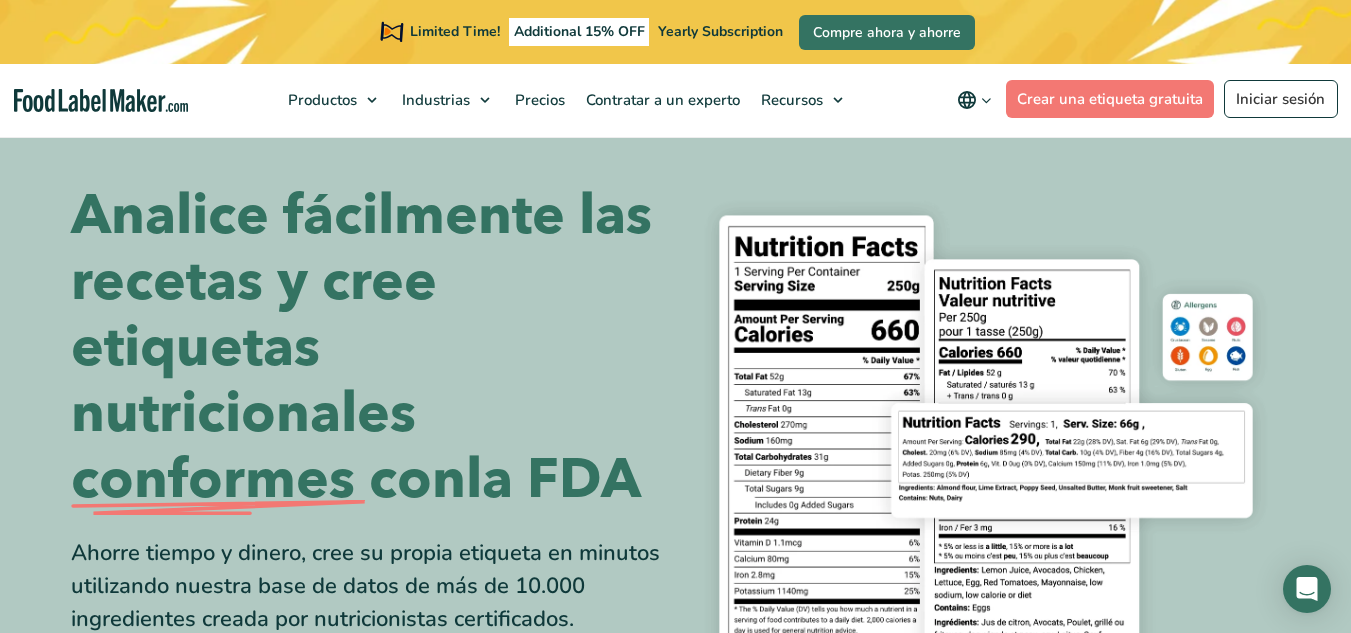 scroll, scrollTop: 1214, scrollLeft: 0, axis: vertical 